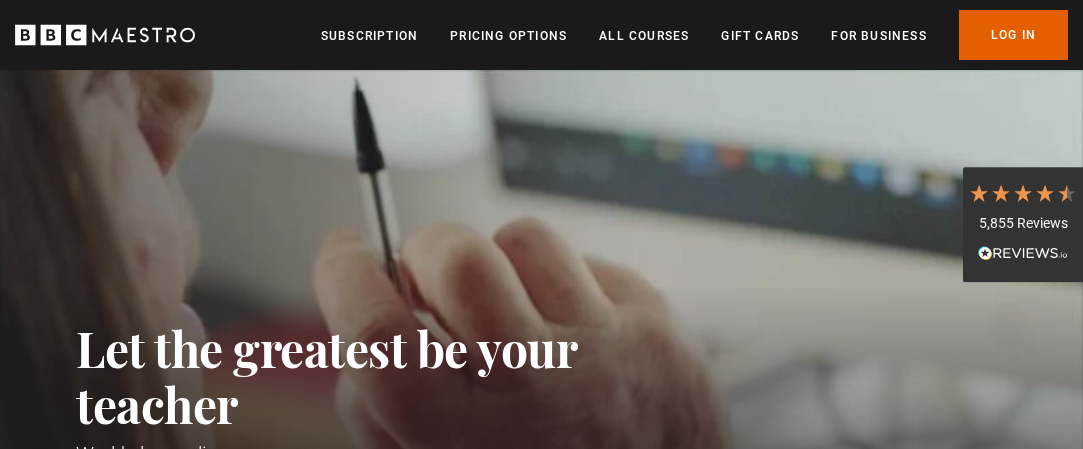 scroll, scrollTop: 0, scrollLeft: 0, axis: both 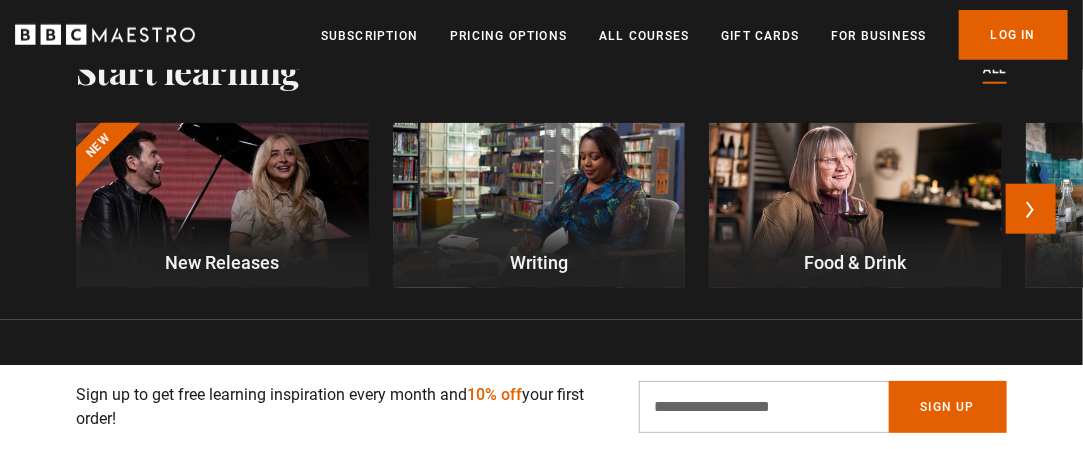 click at bounding box center [539, 205] 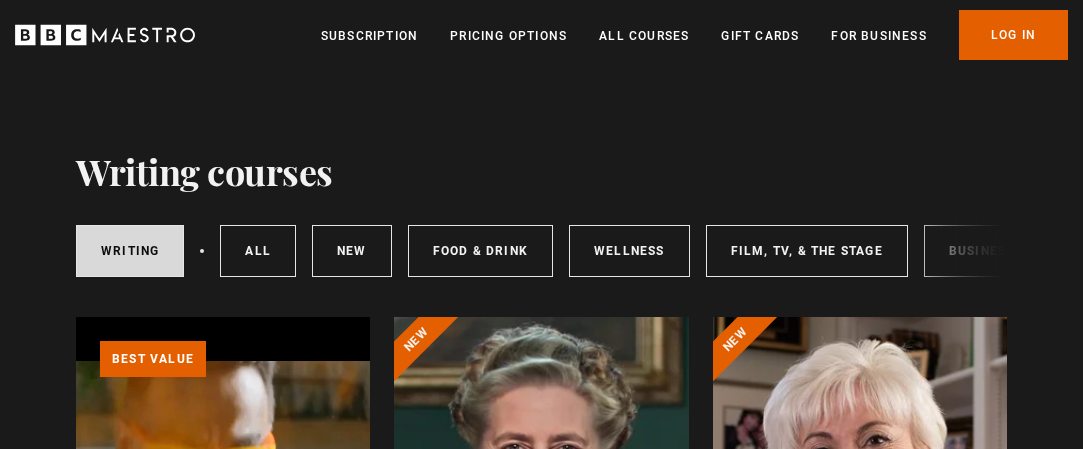 scroll, scrollTop: 0, scrollLeft: 0, axis: both 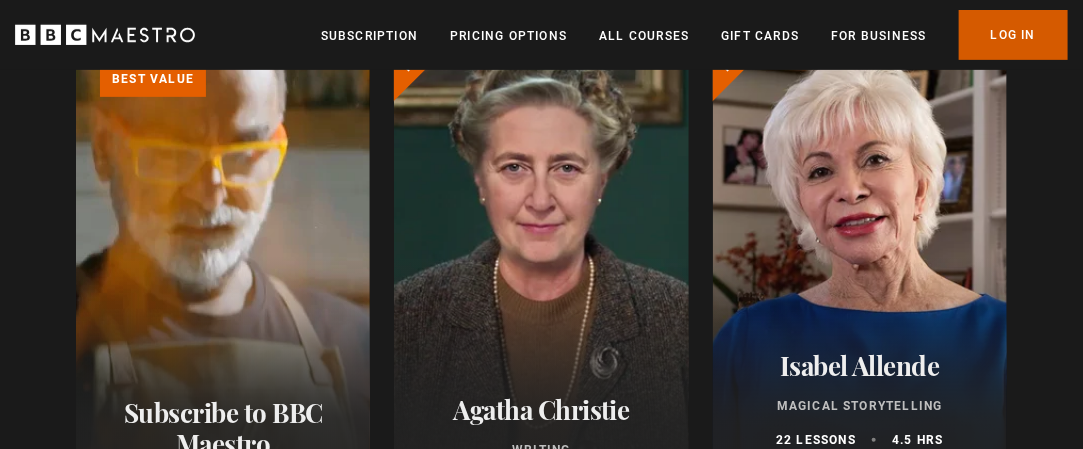 click on "Log In" at bounding box center [1013, 35] 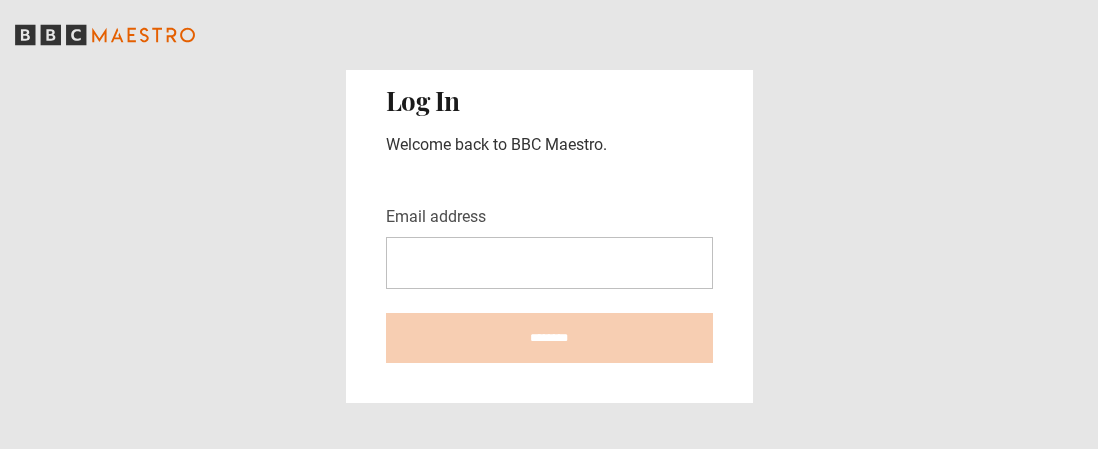 scroll, scrollTop: 0, scrollLeft: 0, axis: both 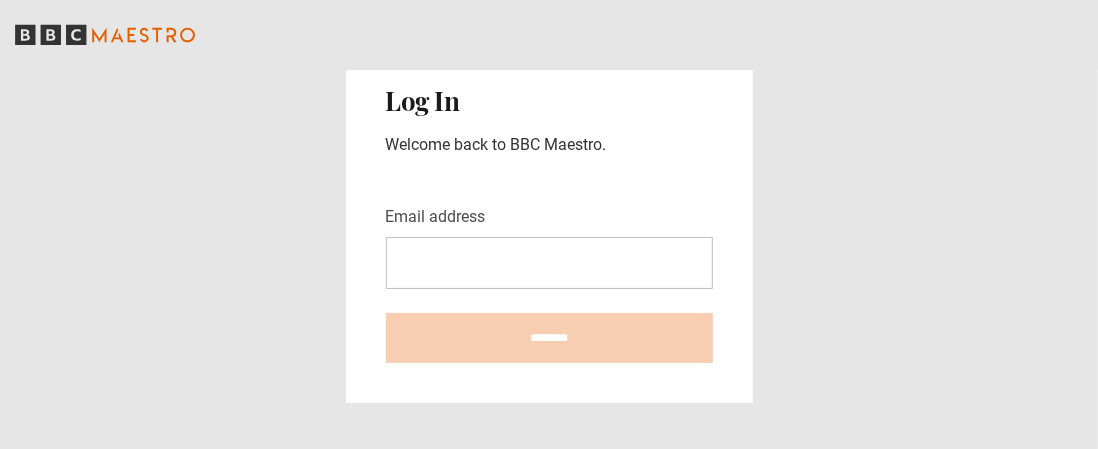 type on "**********" 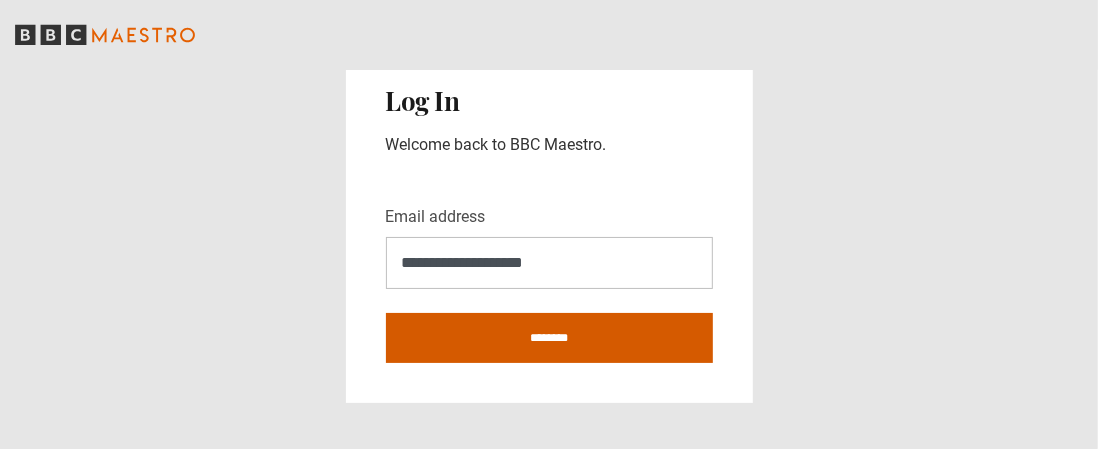 click on "********" at bounding box center [549, 338] 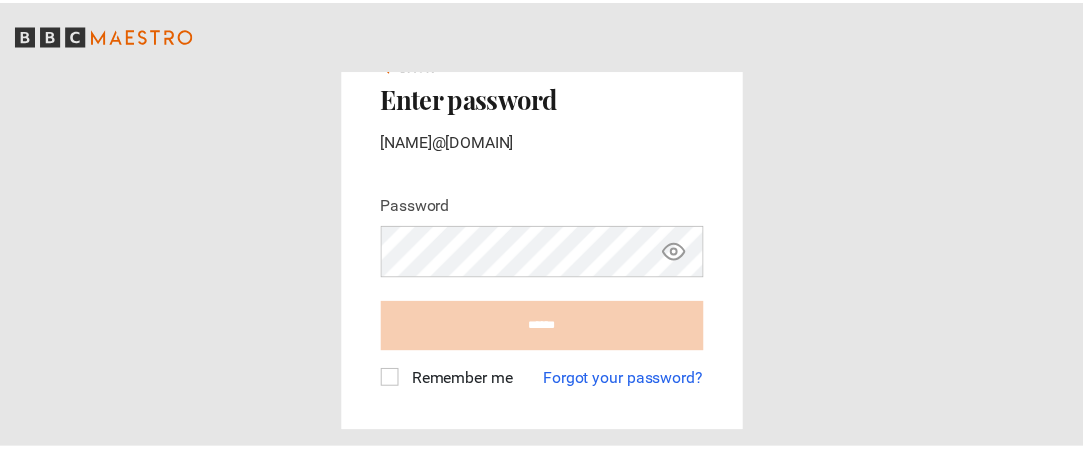 scroll, scrollTop: 0, scrollLeft: 0, axis: both 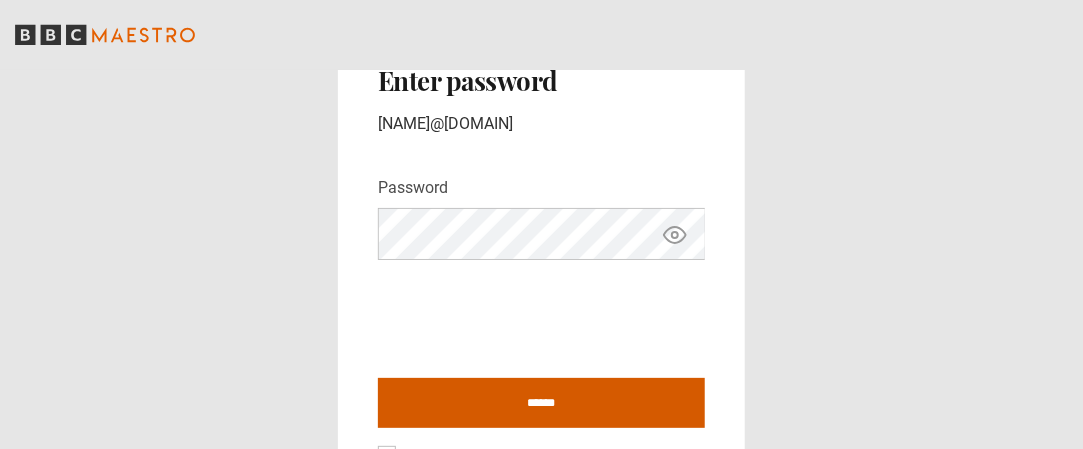 click on "******" at bounding box center [541, 403] 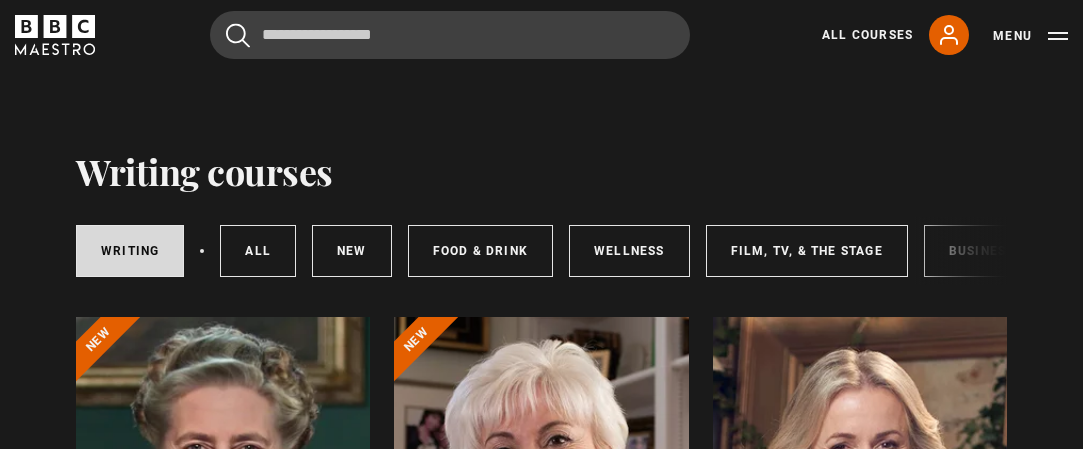 scroll, scrollTop: 0, scrollLeft: 0, axis: both 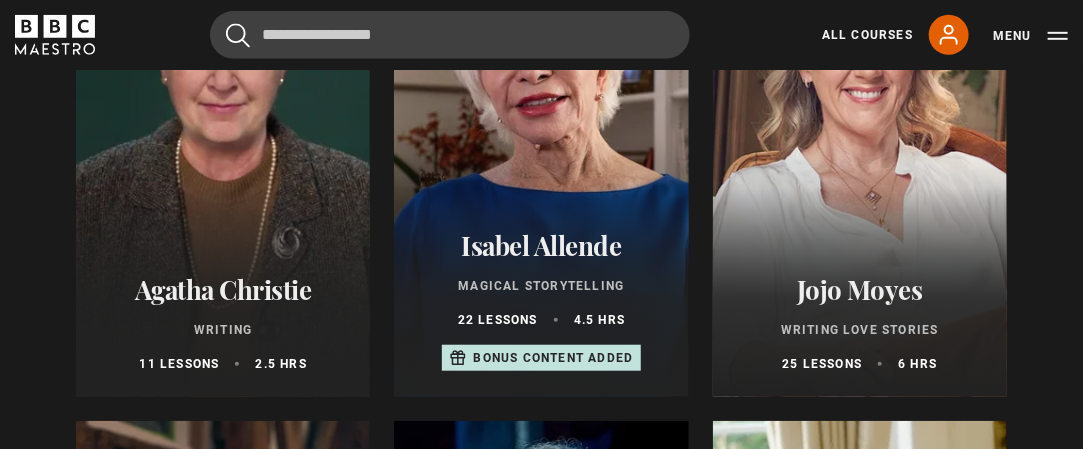 click on "Agatha Christie
Writing
11 lessons
2.5 hrs" at bounding box center (223, 323) 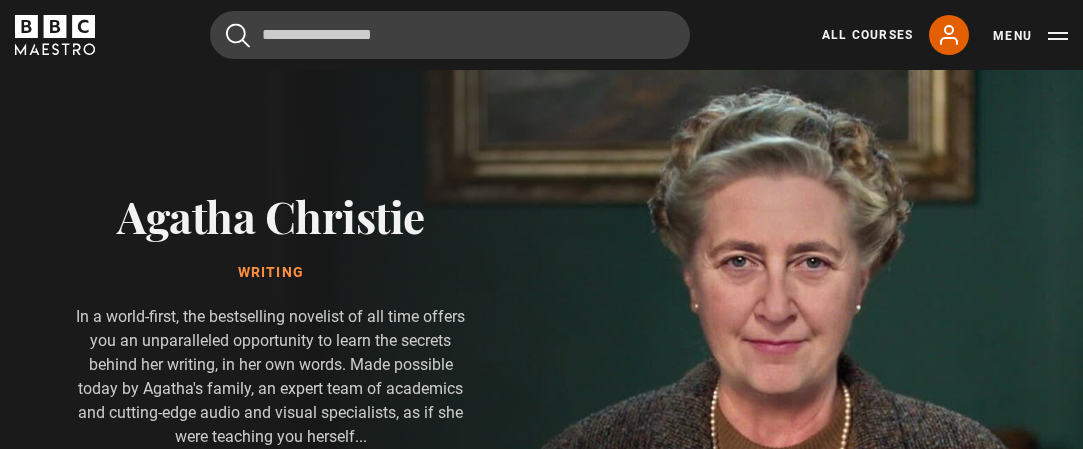 scroll, scrollTop: 819, scrollLeft: 0, axis: vertical 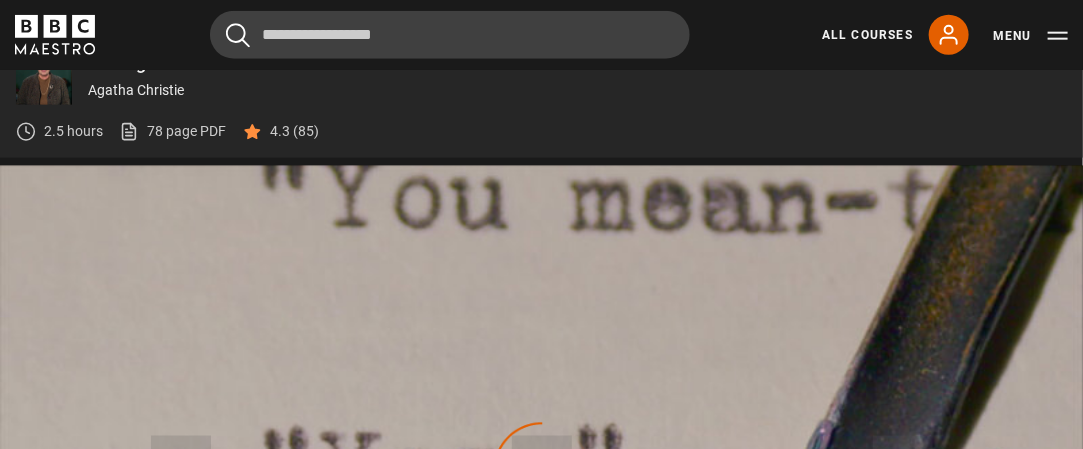 click at bounding box center [541, 470] 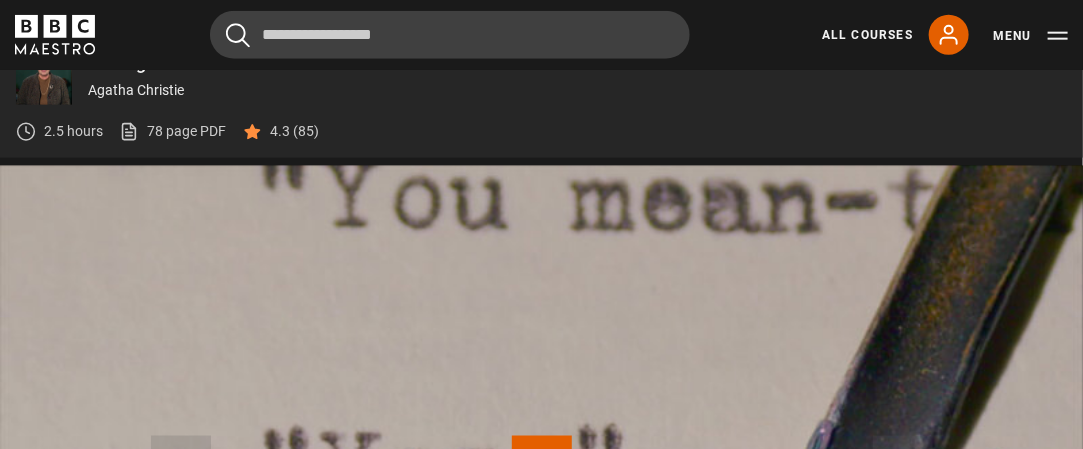 click at bounding box center (541, 470) 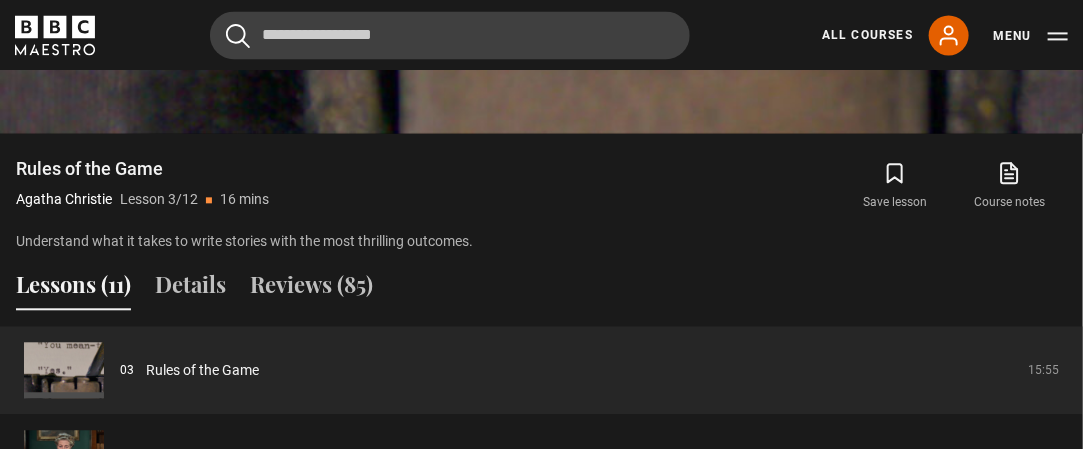scroll, scrollTop: 1450, scrollLeft: 0, axis: vertical 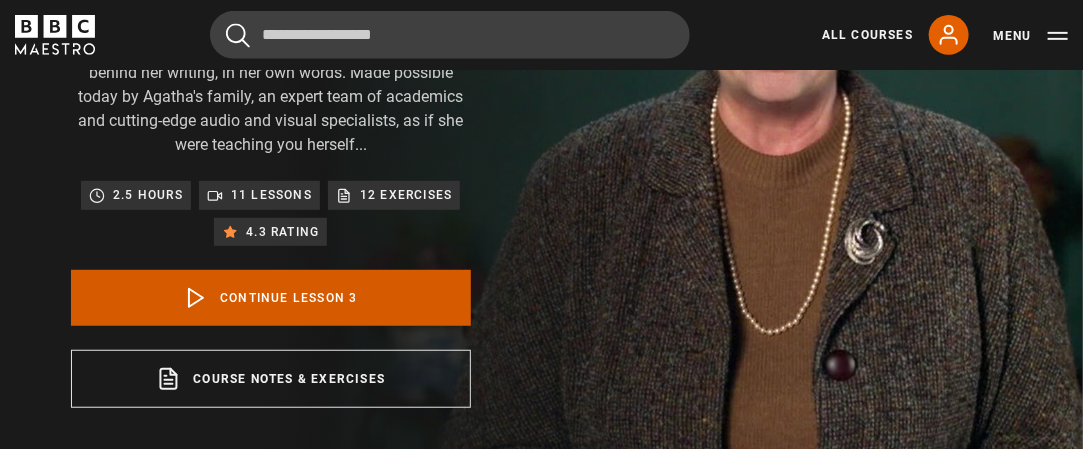 click on "Continue lesson 3" at bounding box center [271, 298] 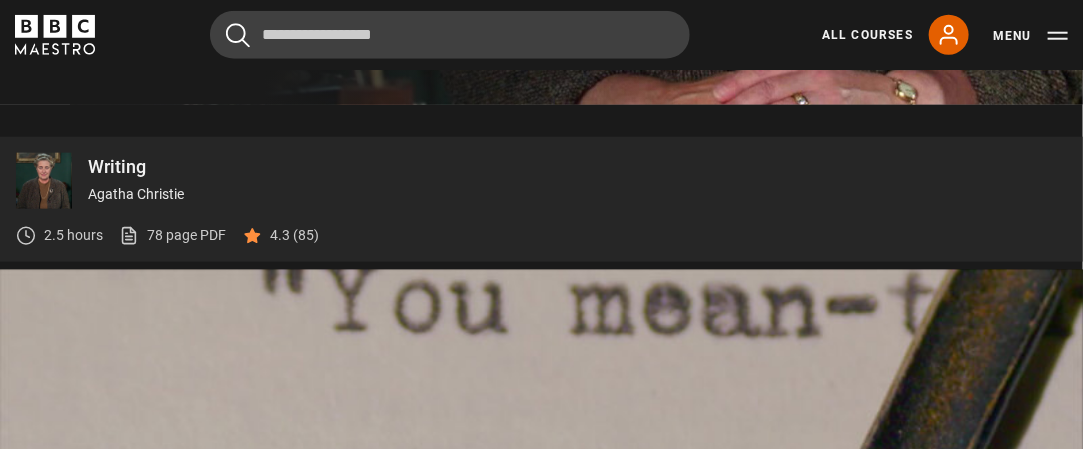 scroll, scrollTop: 996, scrollLeft: 0, axis: vertical 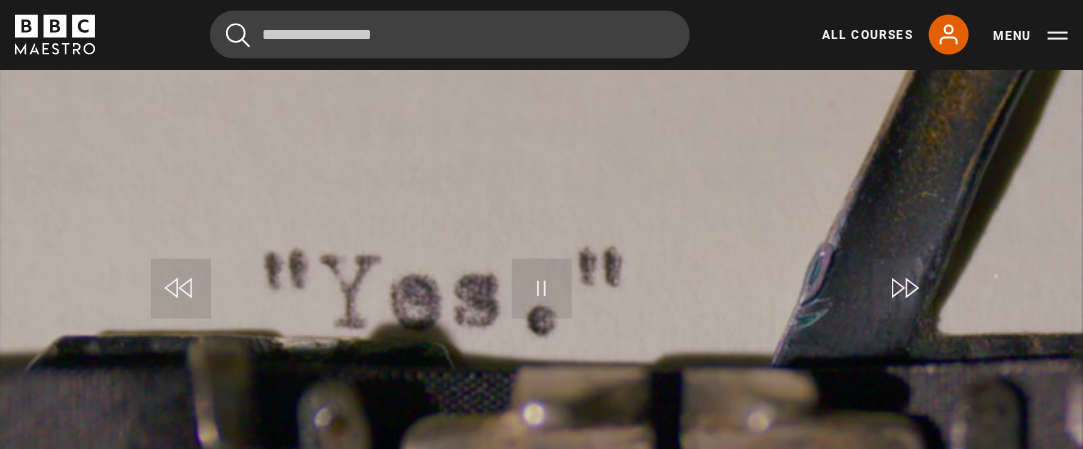 click at bounding box center (541, 293) 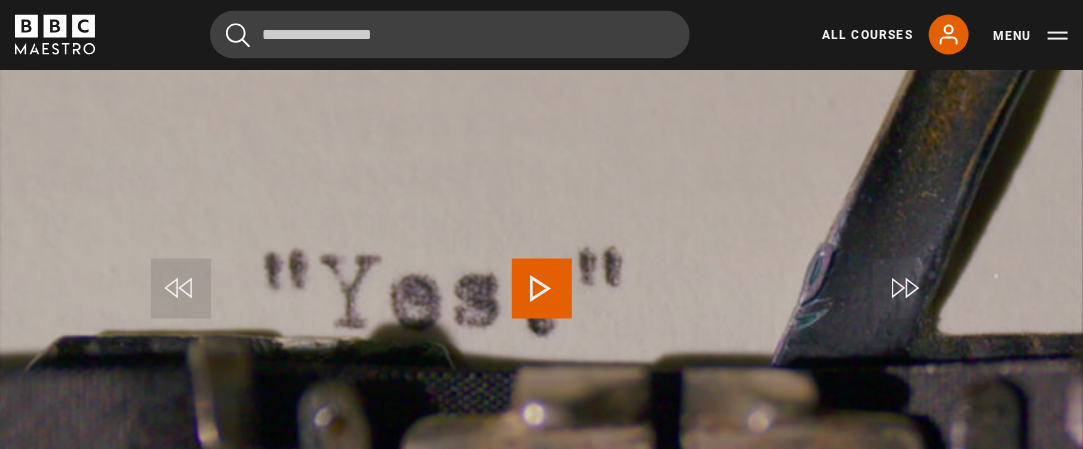 click at bounding box center (542, 289) 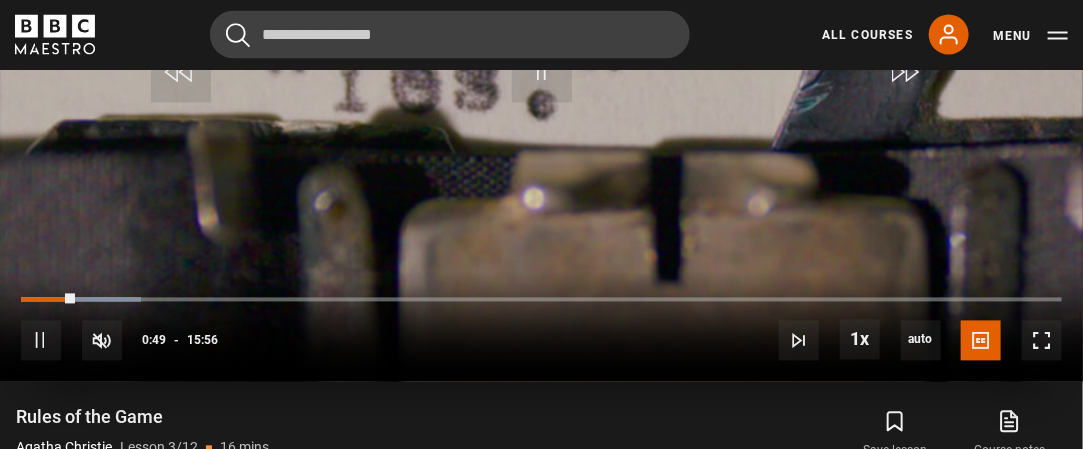 scroll, scrollTop: 1209, scrollLeft: 0, axis: vertical 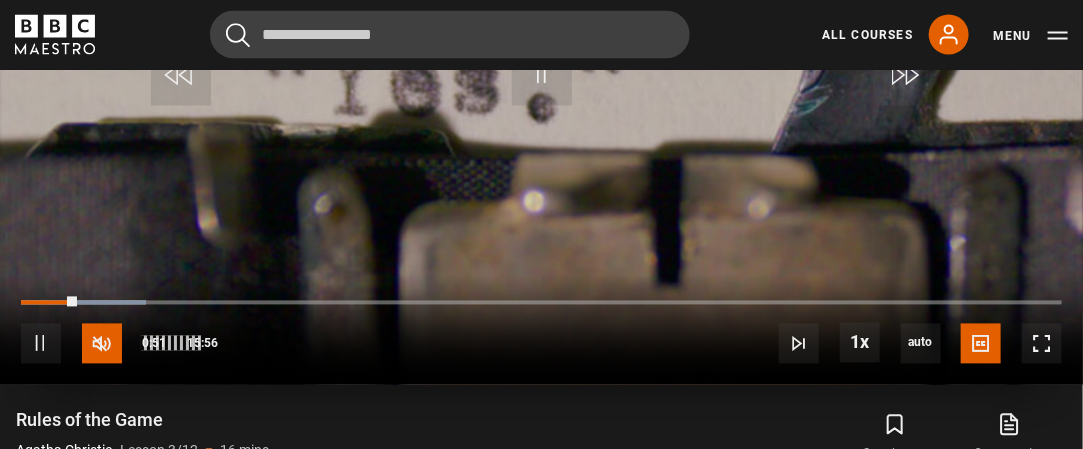 click at bounding box center (102, 344) 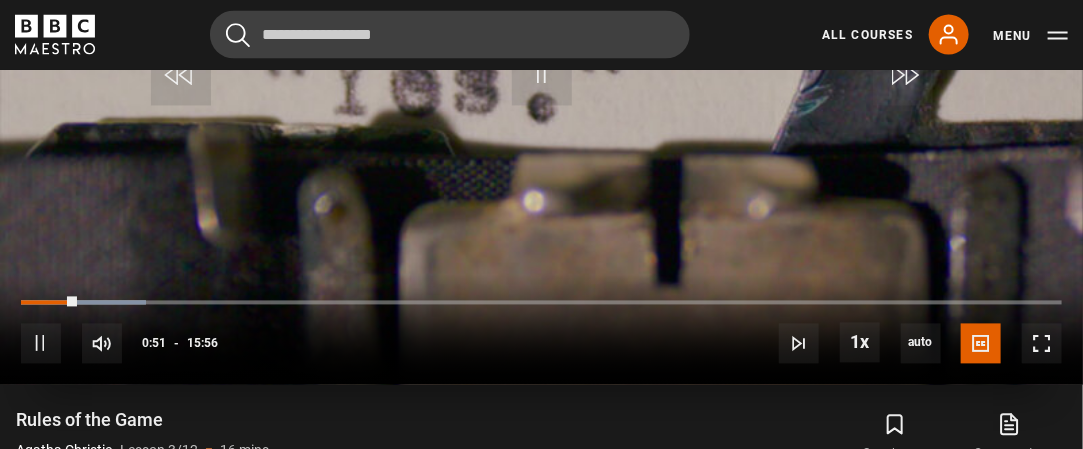 scroll, scrollTop: 1144, scrollLeft: 0, axis: vertical 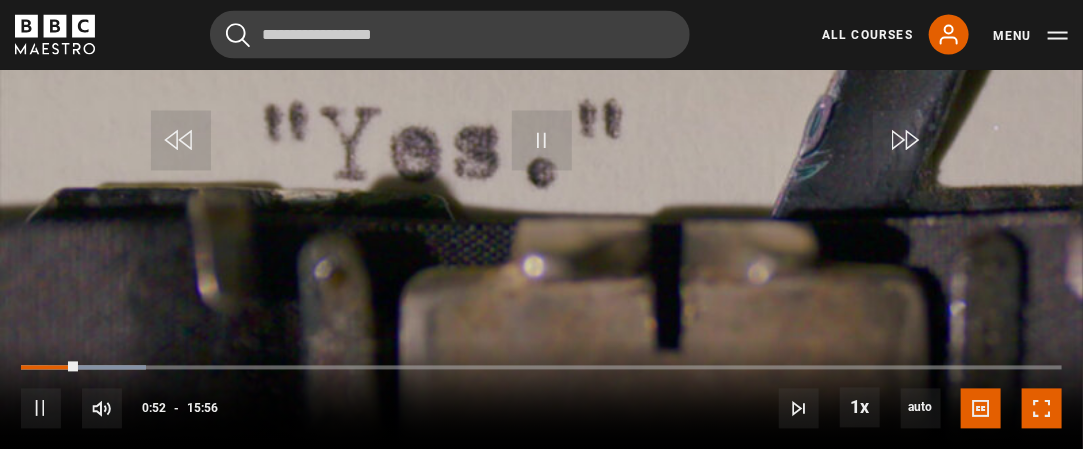 click at bounding box center [1042, 409] 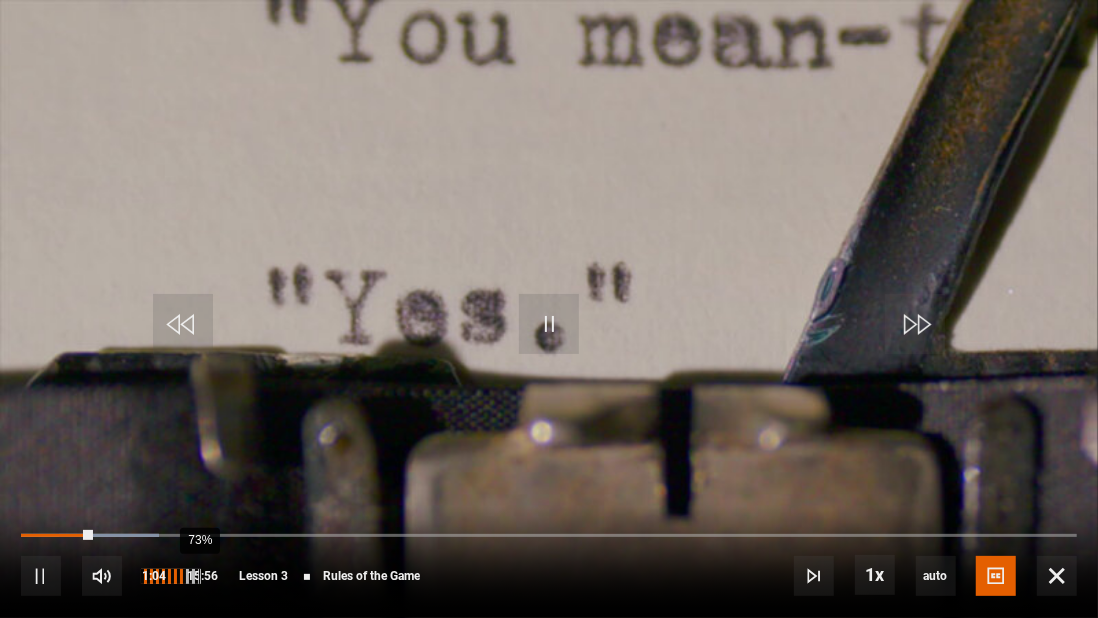 click on "73%" at bounding box center [199, 576] 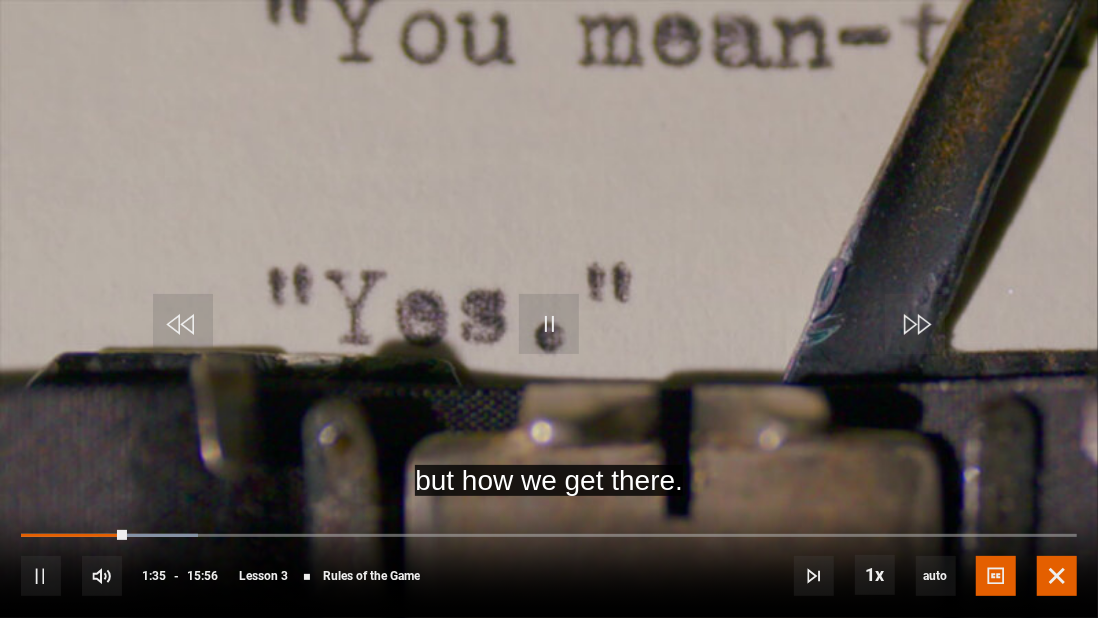 drag, startPoint x: 1059, startPoint y: 567, endPoint x: 1059, endPoint y: 446, distance: 121 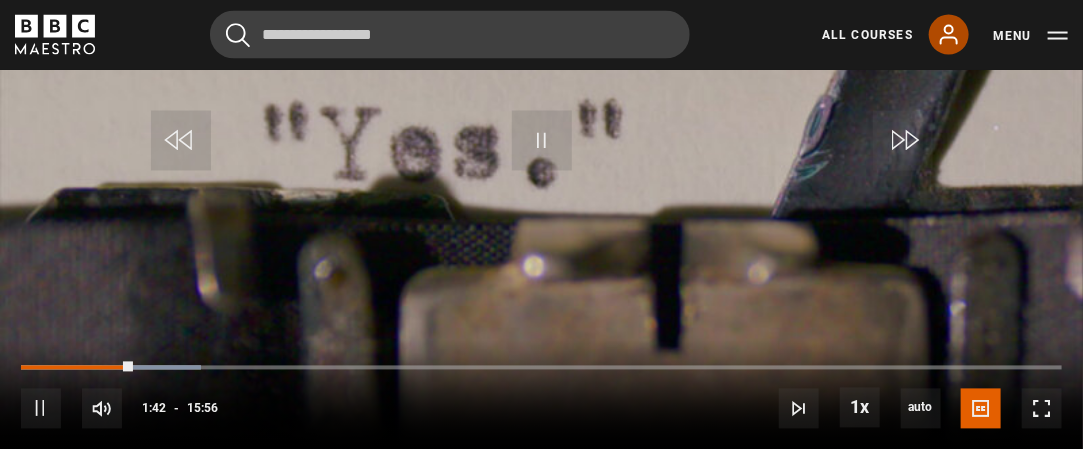 click 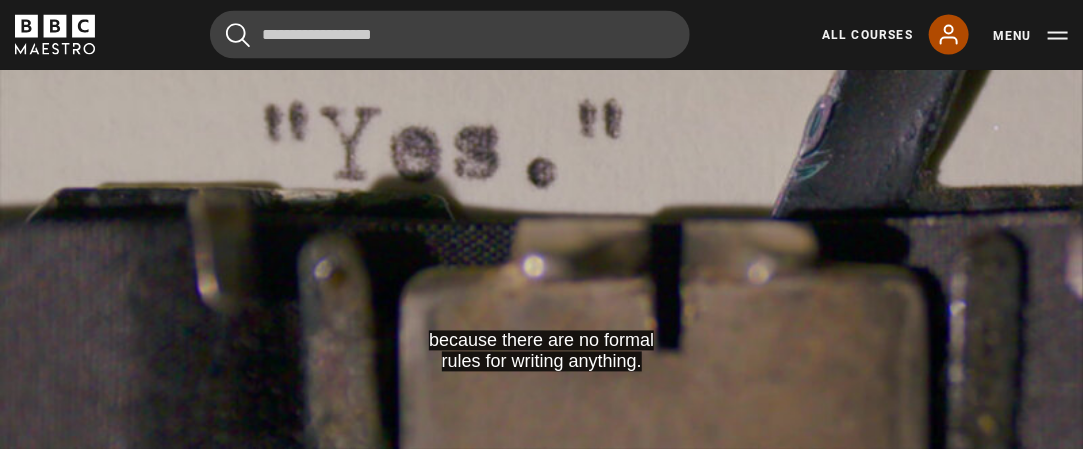 click 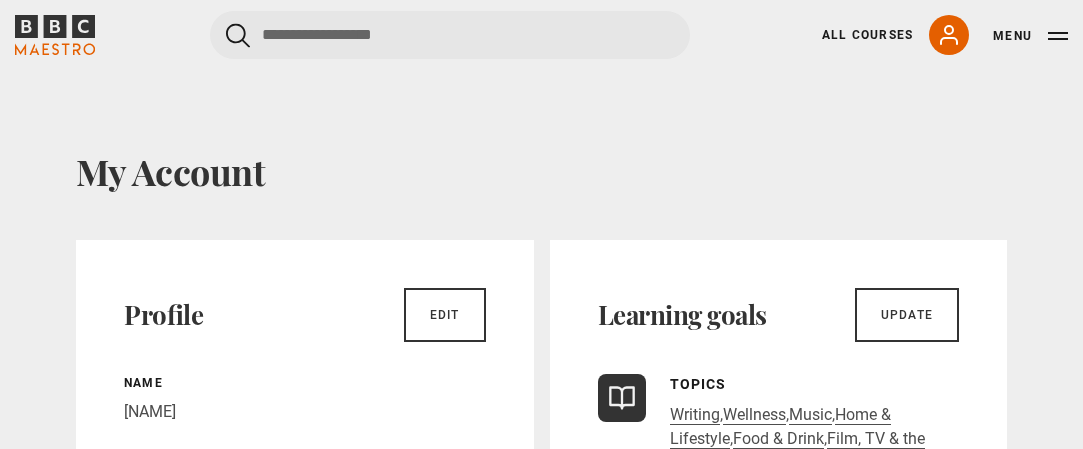 scroll, scrollTop: 0, scrollLeft: 0, axis: both 